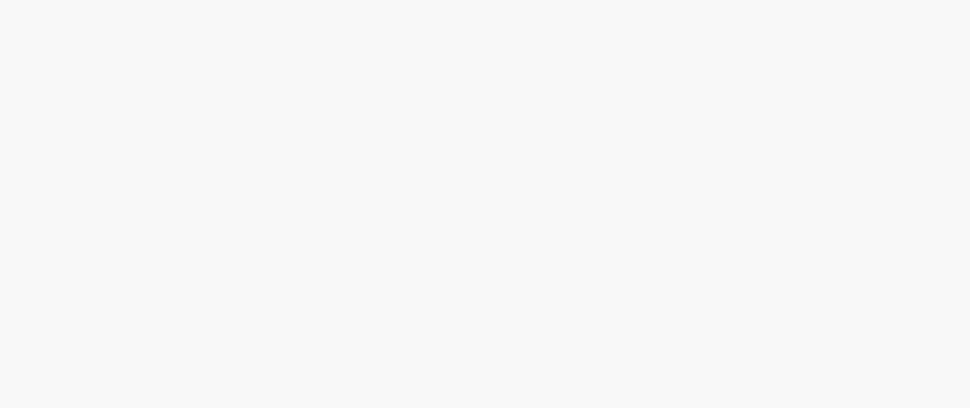 scroll, scrollTop: 0, scrollLeft: 0, axis: both 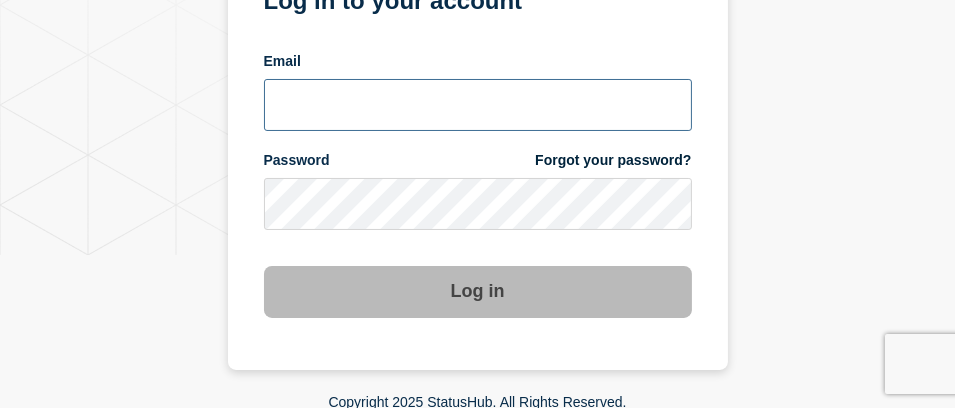 type on "[EMAIL]" 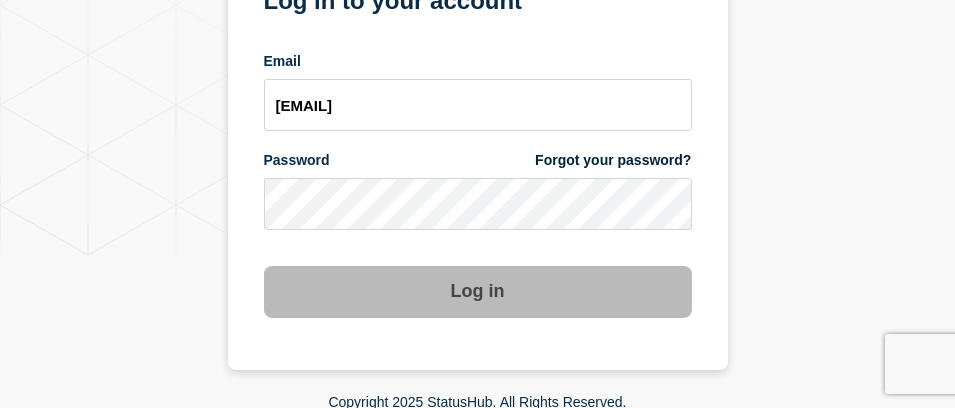 click on "Log in" at bounding box center [478, 292] 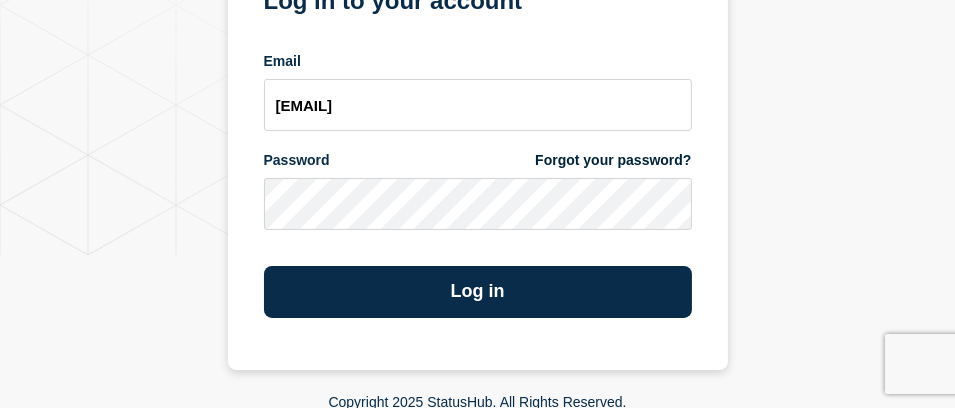 click on "Don't have an account yet?  Sign up Log in to your account Email [EMAIL] Password Forgot your password? Log in" at bounding box center [477, 154] 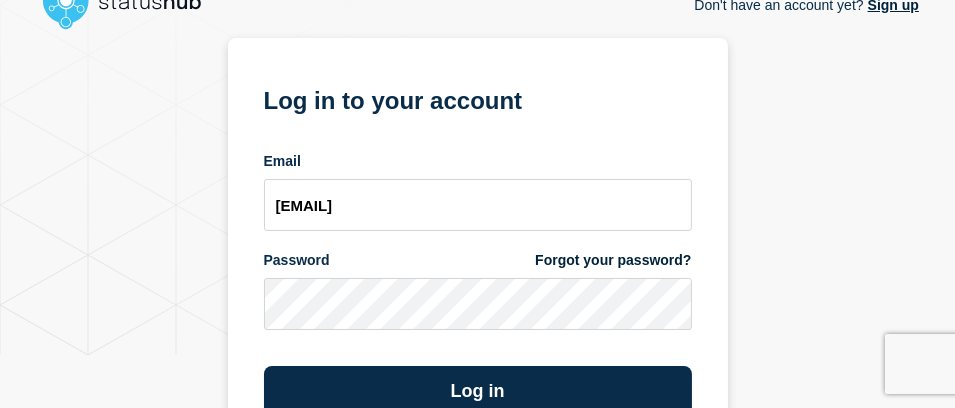 scroll, scrollTop: 155, scrollLeft: 0, axis: vertical 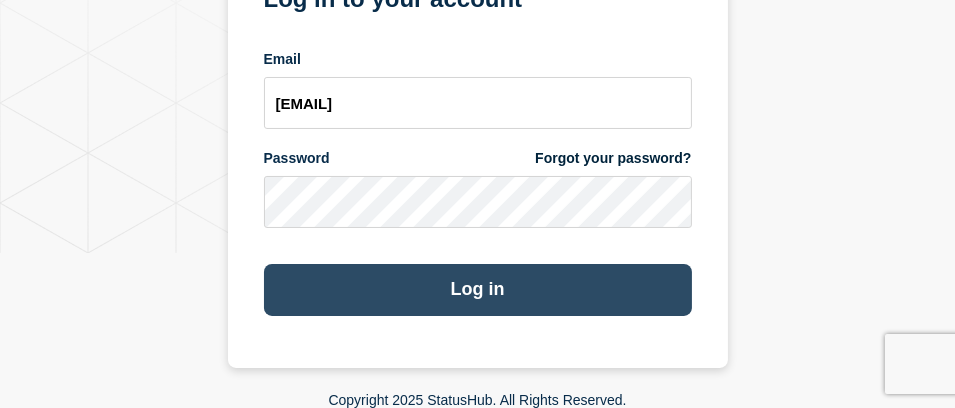 click on "Log in" at bounding box center (478, 290) 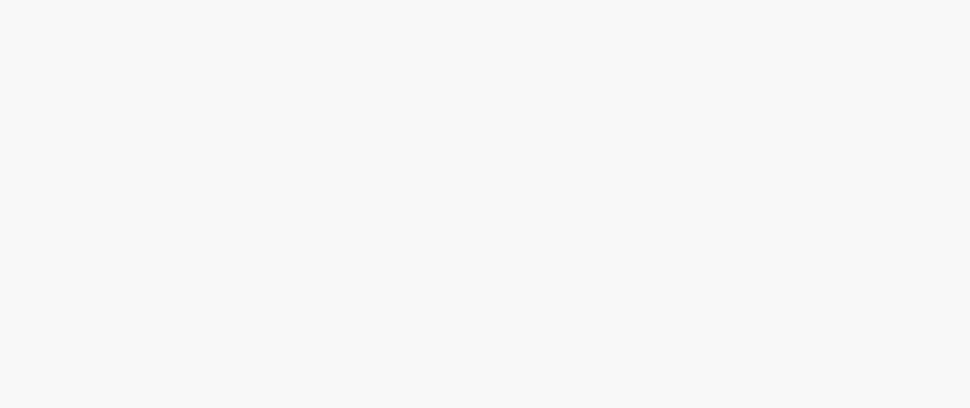 scroll, scrollTop: 0, scrollLeft: 0, axis: both 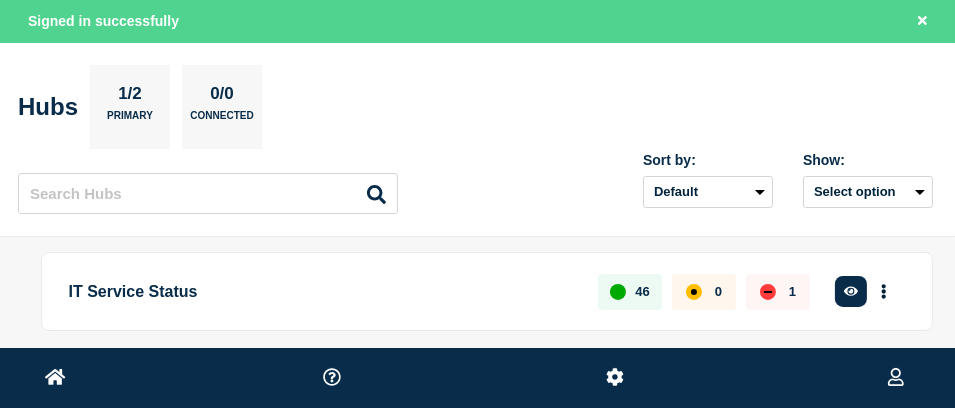 click on "Hubs 1/2 Primary 0/0 Connected" at bounding box center (475, 107) 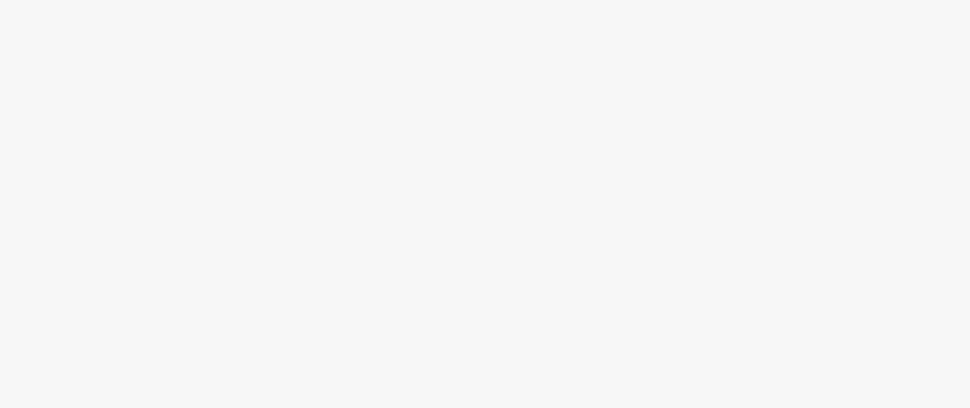 scroll, scrollTop: 0, scrollLeft: 0, axis: both 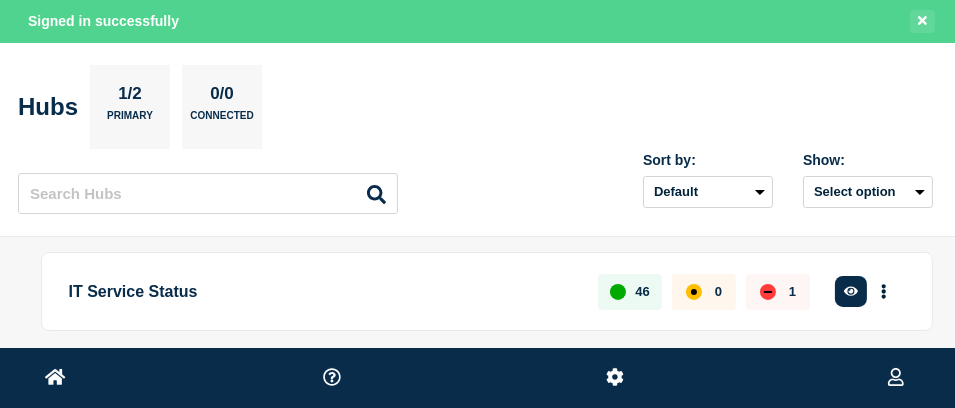 click 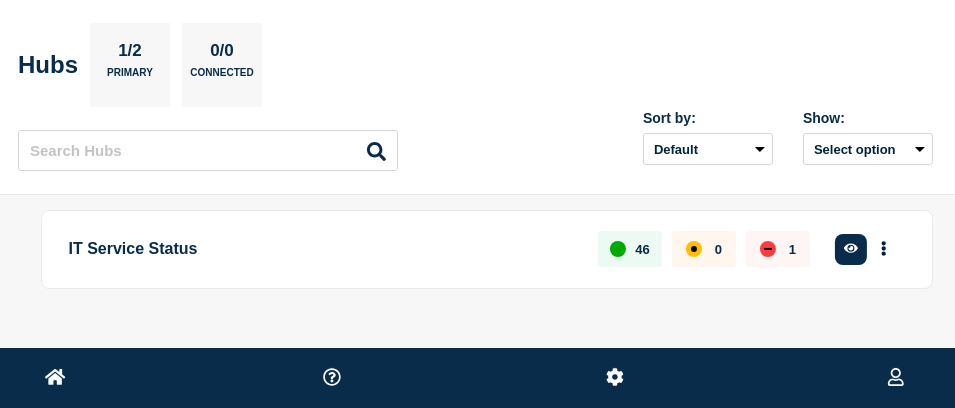 click 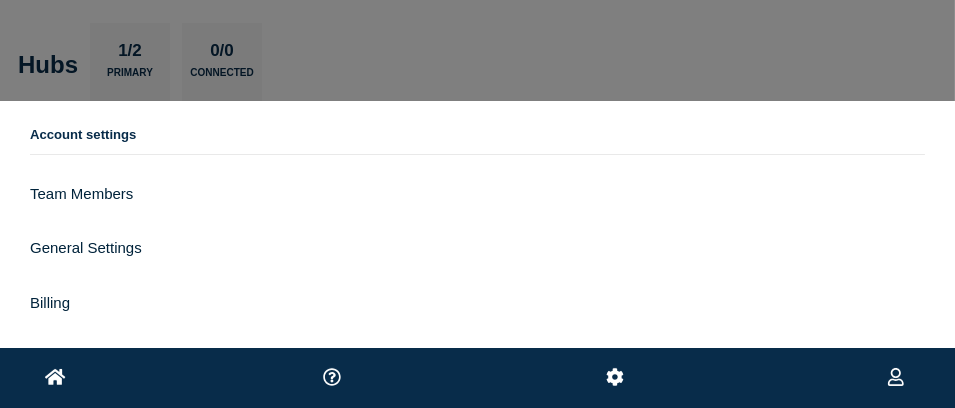 click on "Team Members" at bounding box center [477, 193] 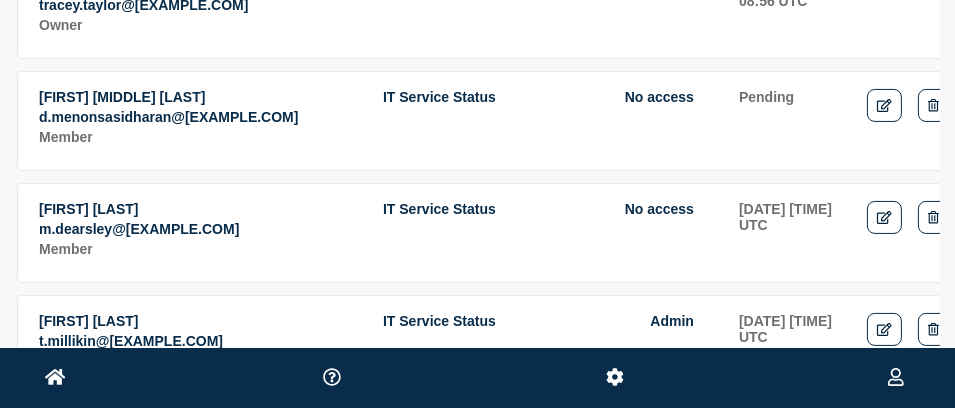 scroll, scrollTop: 428, scrollLeft: 0, axis: vertical 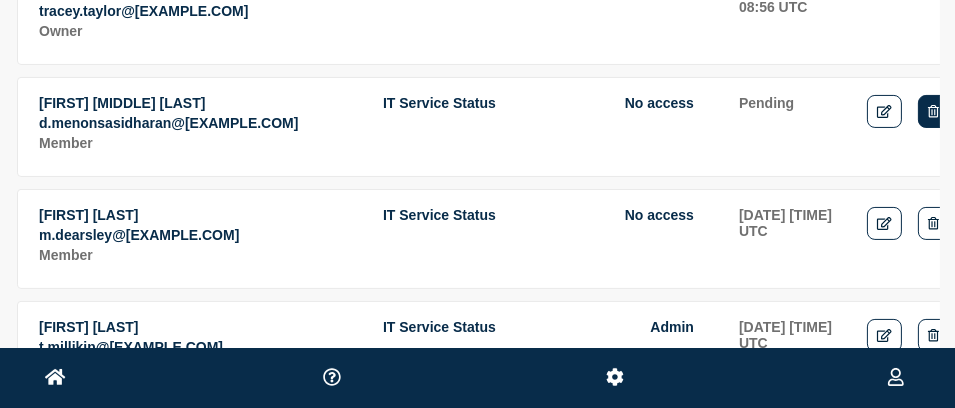 click at bounding box center [933, 111] 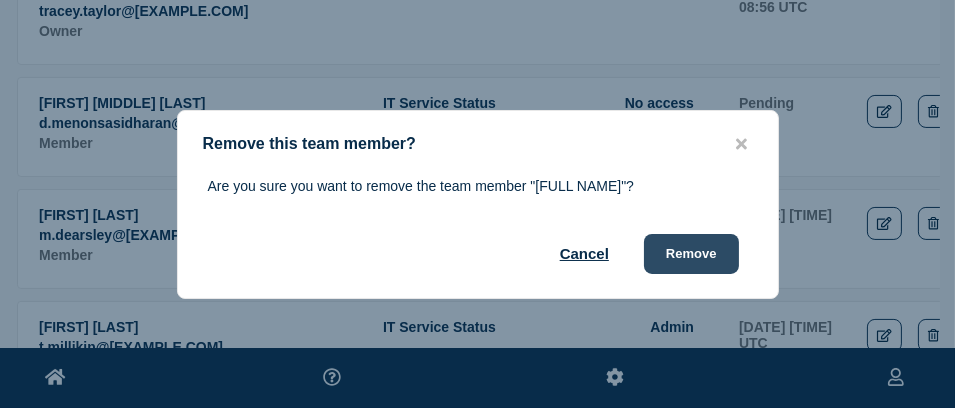 click on "Remove" at bounding box center (691, 254) 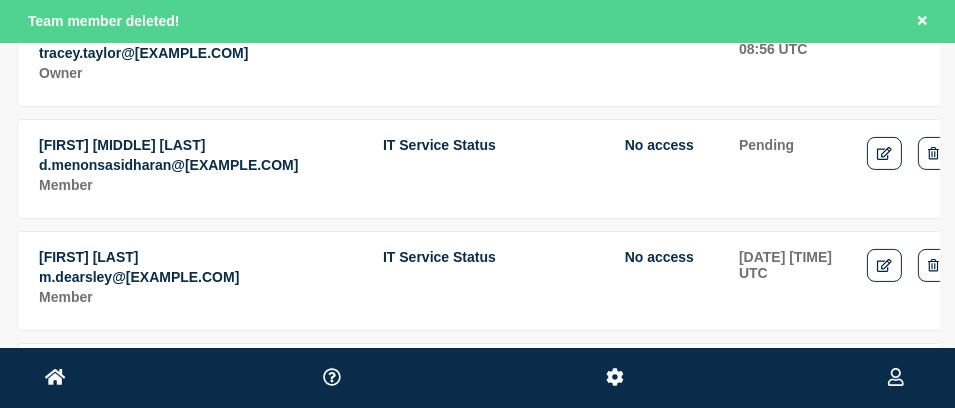 scroll, scrollTop: 470, scrollLeft: 0, axis: vertical 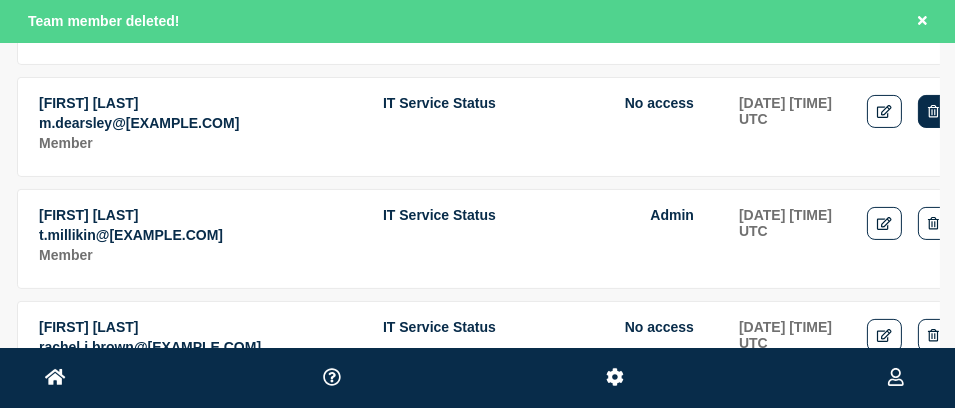 click at bounding box center [933, 111] 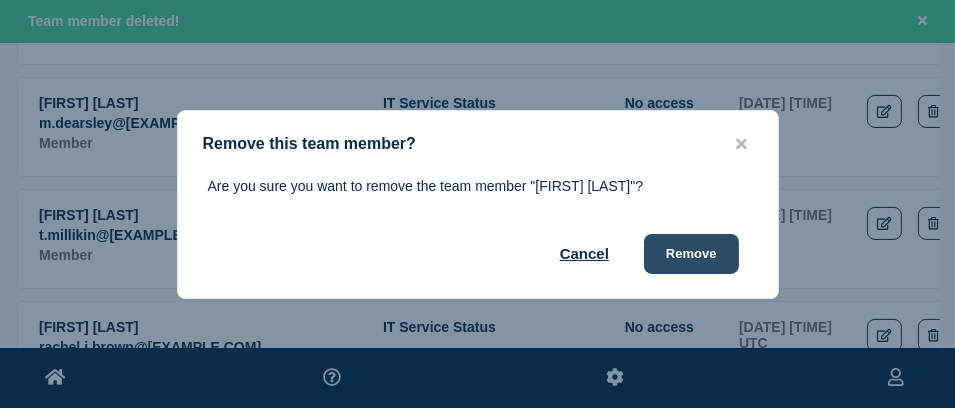 click on "Remove" at bounding box center [691, 254] 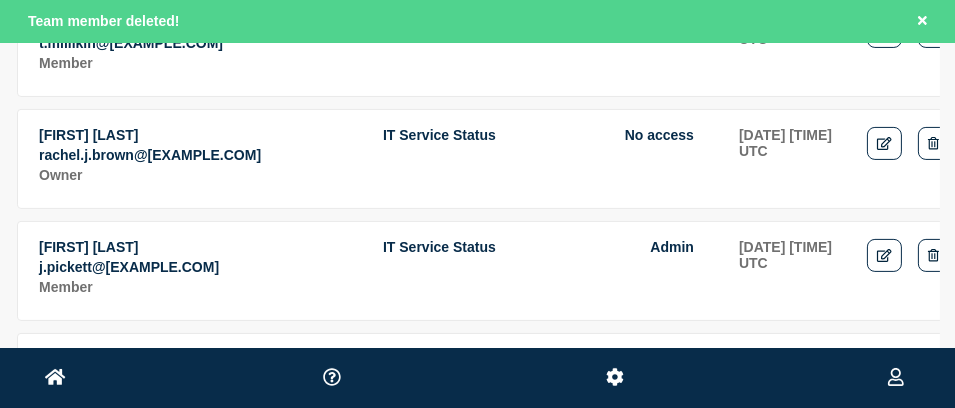 scroll, scrollTop: 552, scrollLeft: 0, axis: vertical 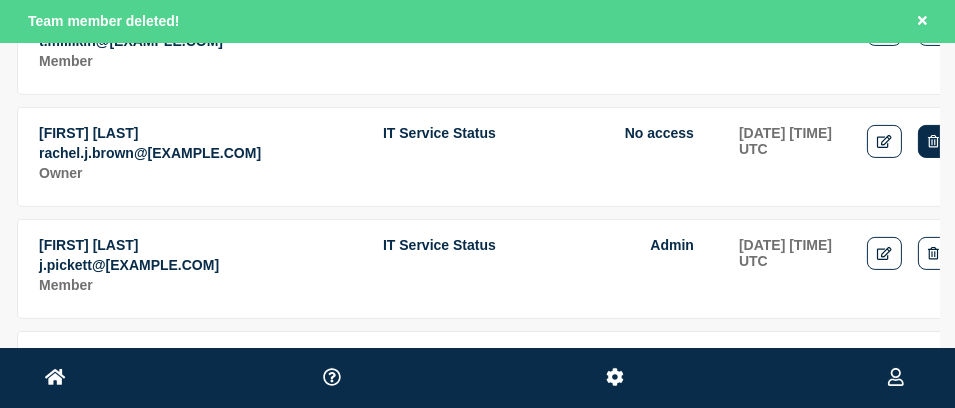 click 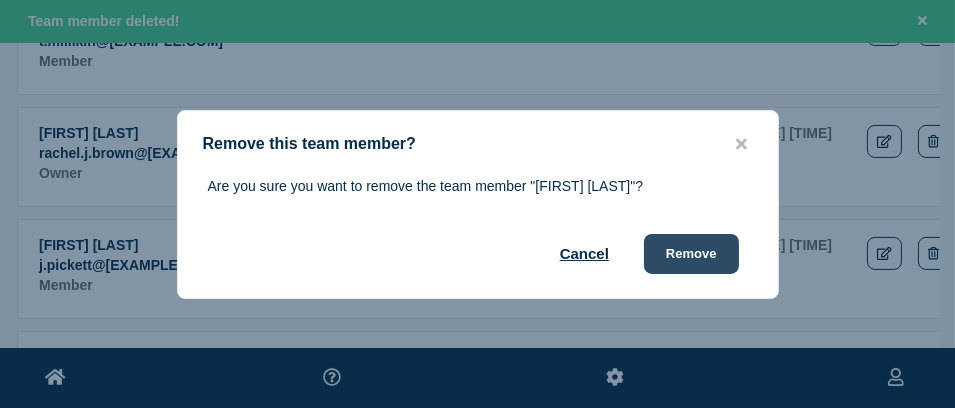 click on "Remove" at bounding box center (691, 254) 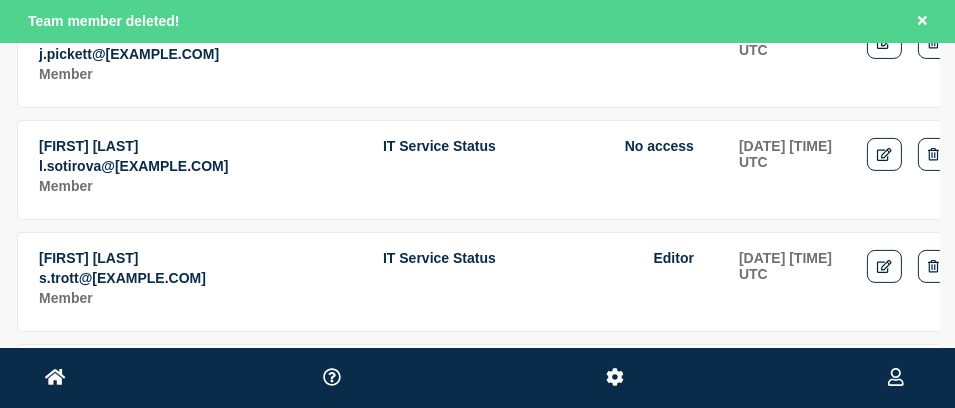 scroll, scrollTop: 652, scrollLeft: 0, axis: vertical 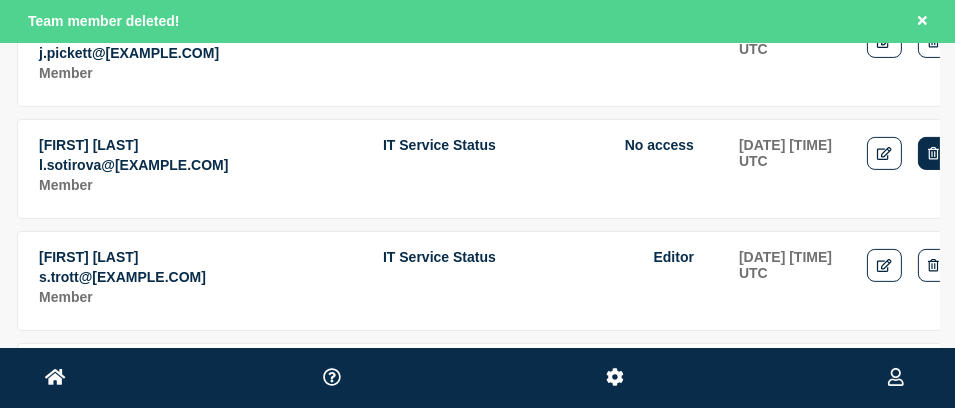 click at bounding box center [933, 153] 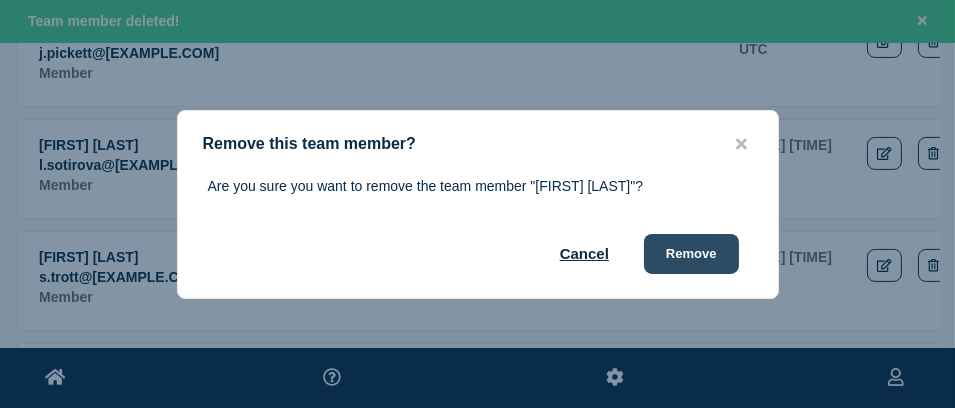 click on "Remove" at bounding box center [691, 254] 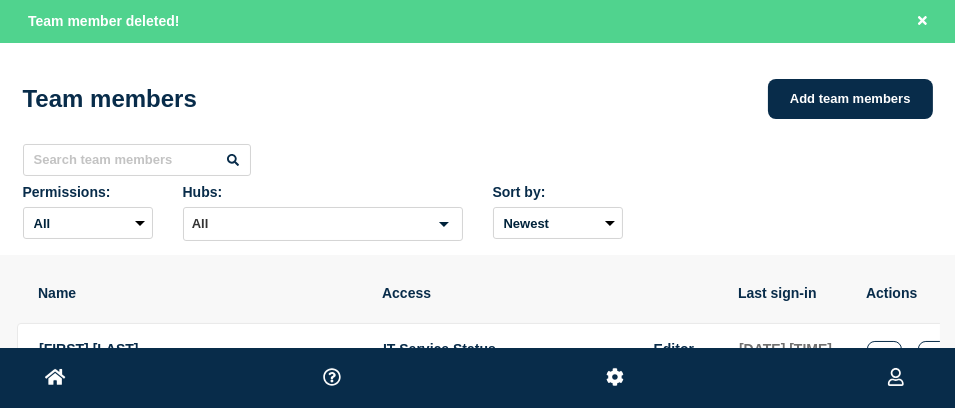 scroll, scrollTop: 1, scrollLeft: 0, axis: vertical 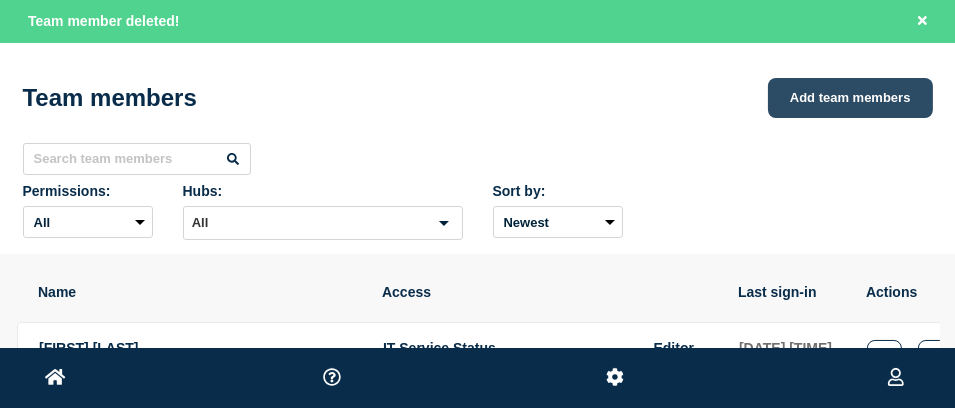 click on "Add team members" at bounding box center (850, 98) 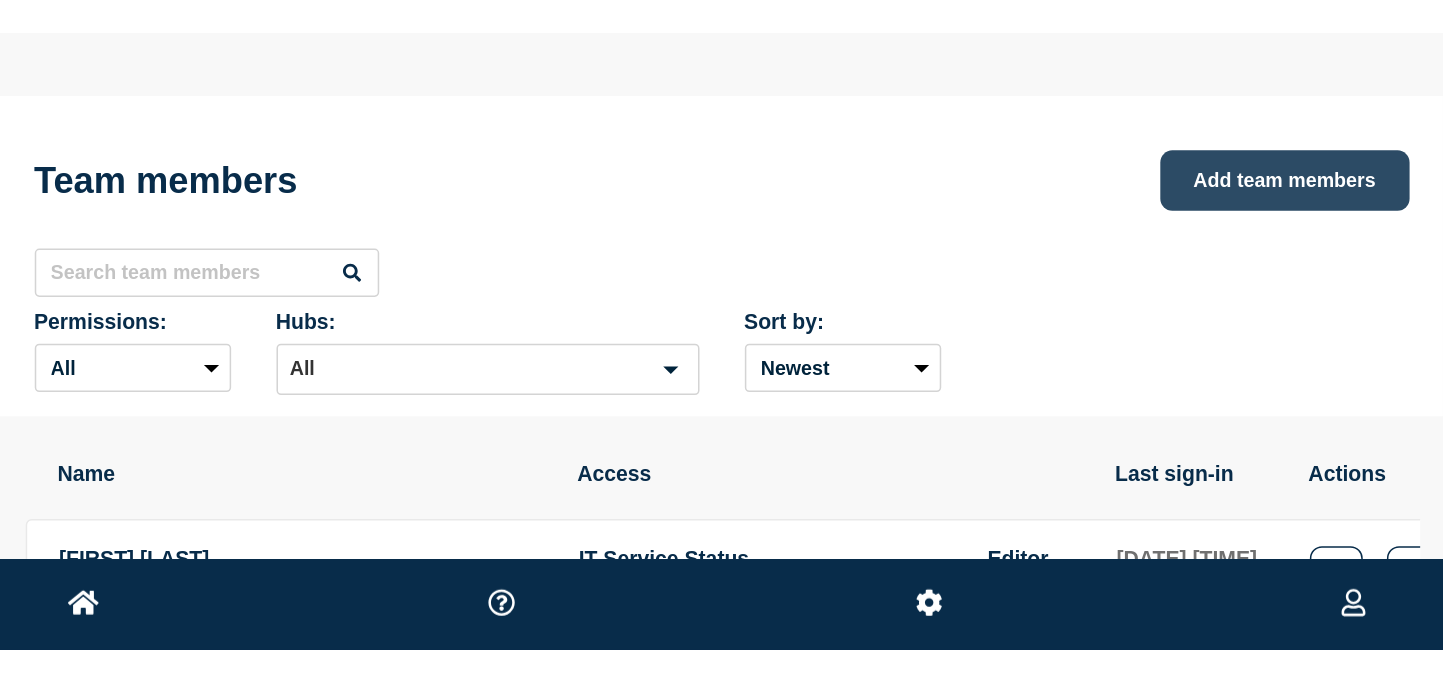 scroll, scrollTop: 0, scrollLeft: 0, axis: both 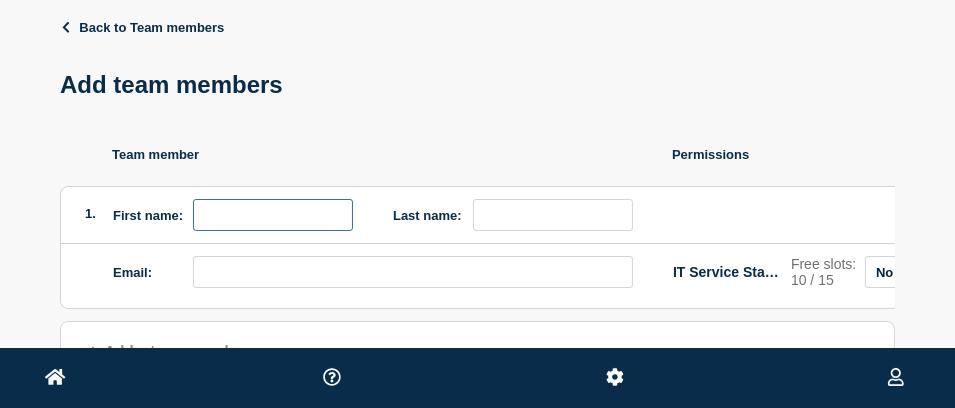 click at bounding box center (273, 215) 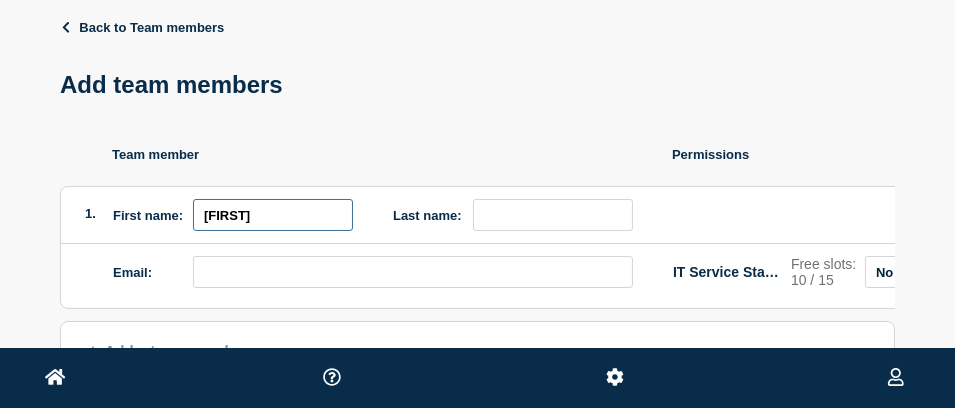 type on "[FIRST]" 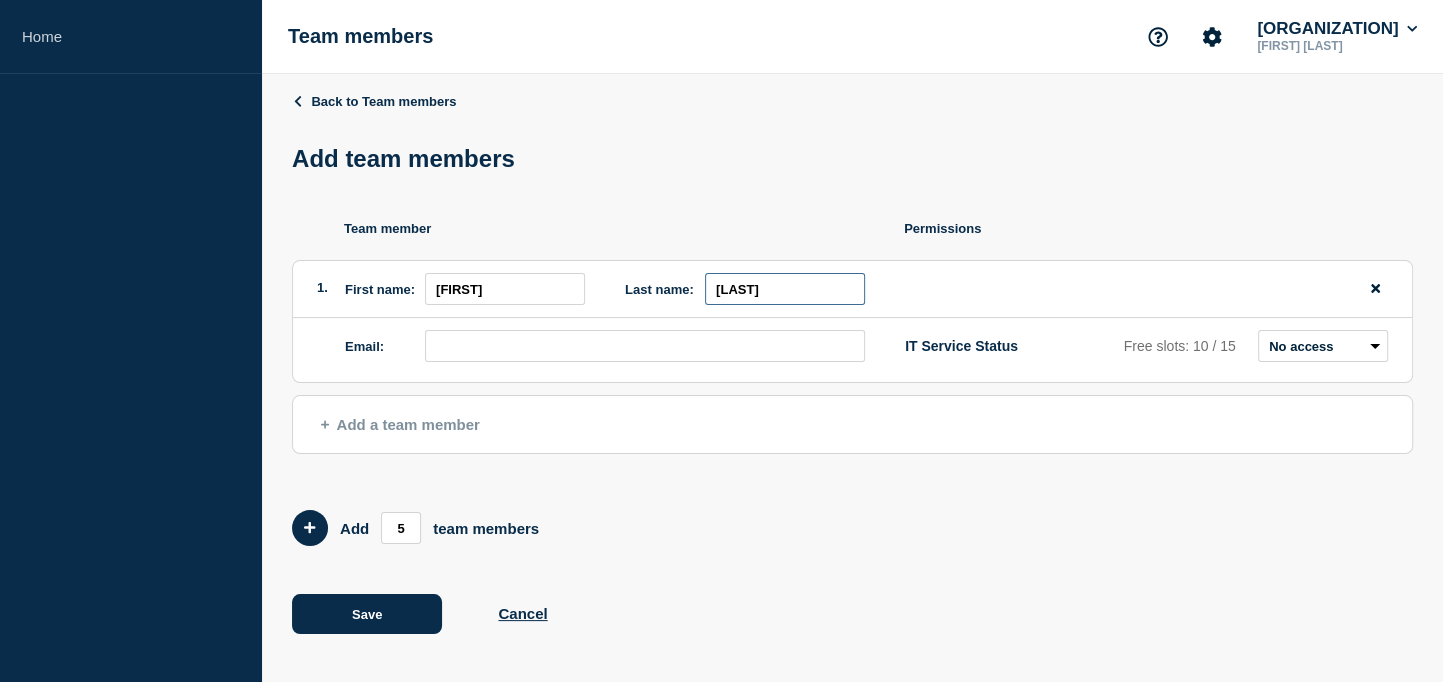 type on "[LAST]" 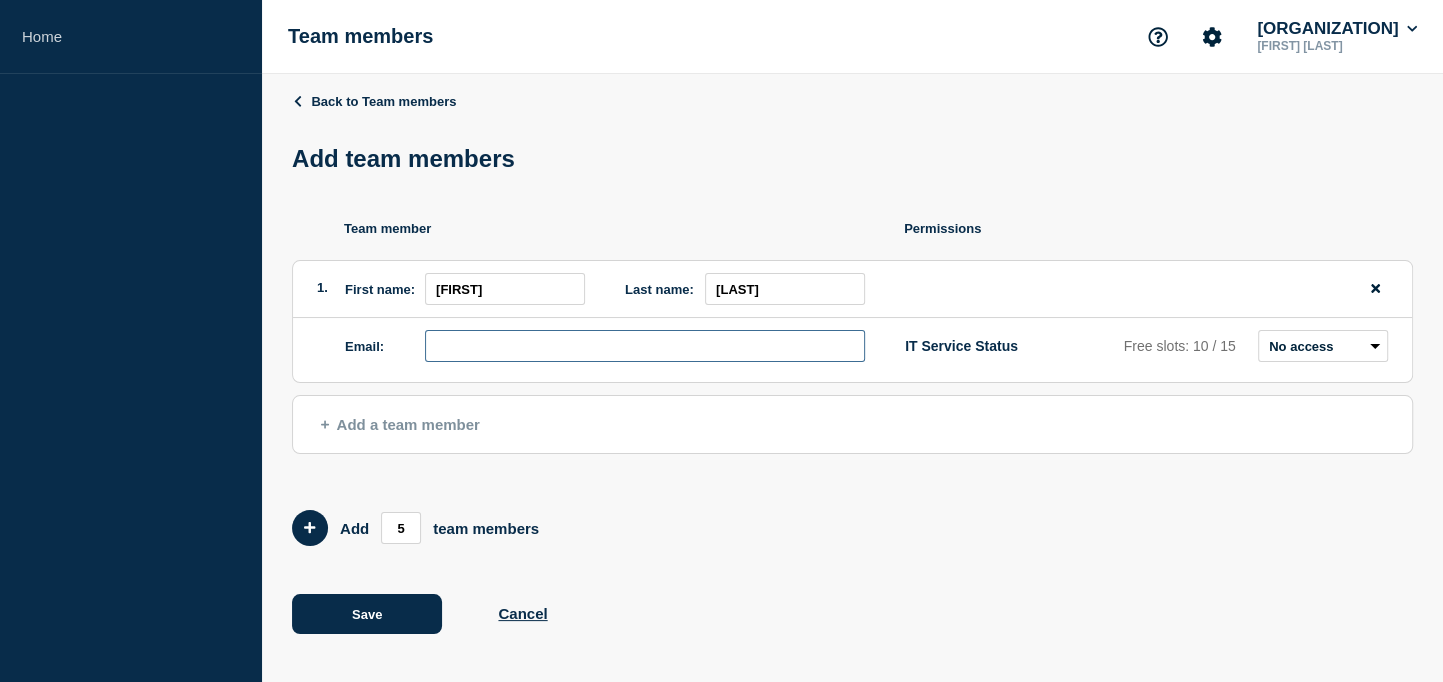 click at bounding box center (645, 346) 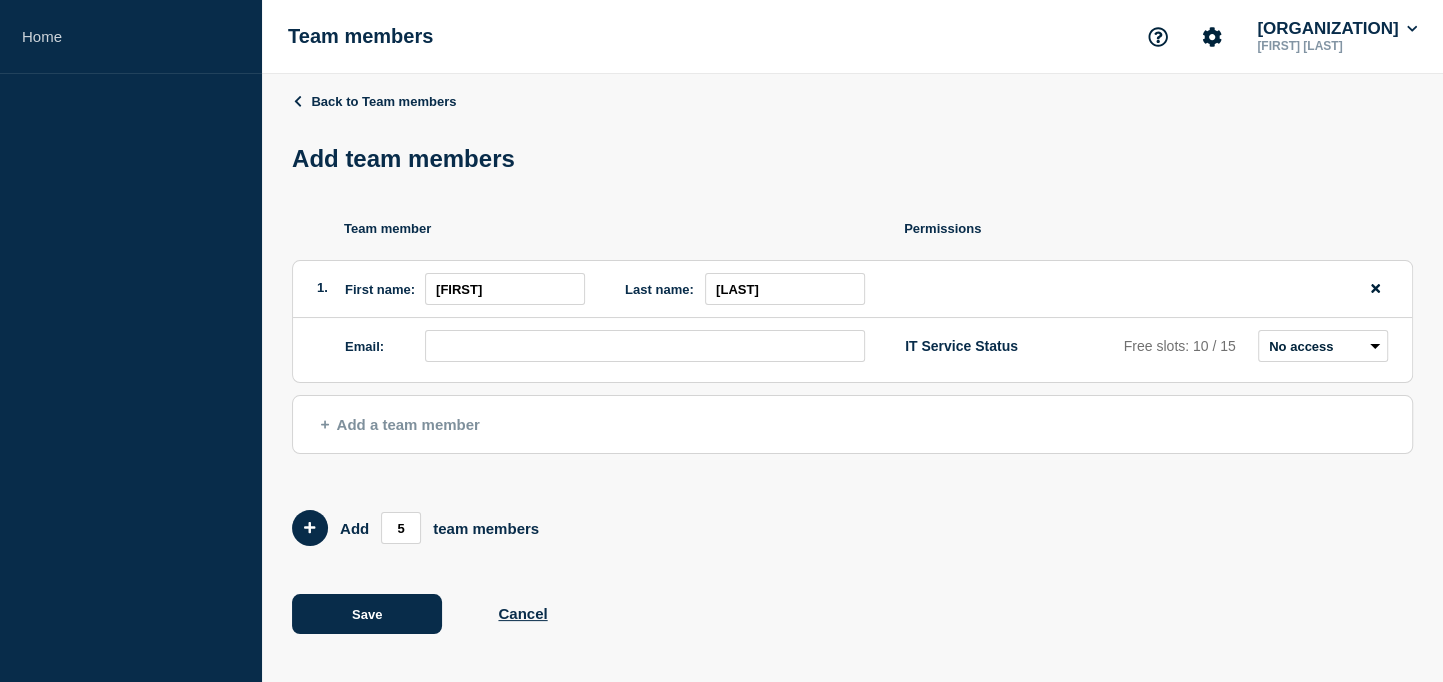 click on "Add team members" at bounding box center (852, 159) 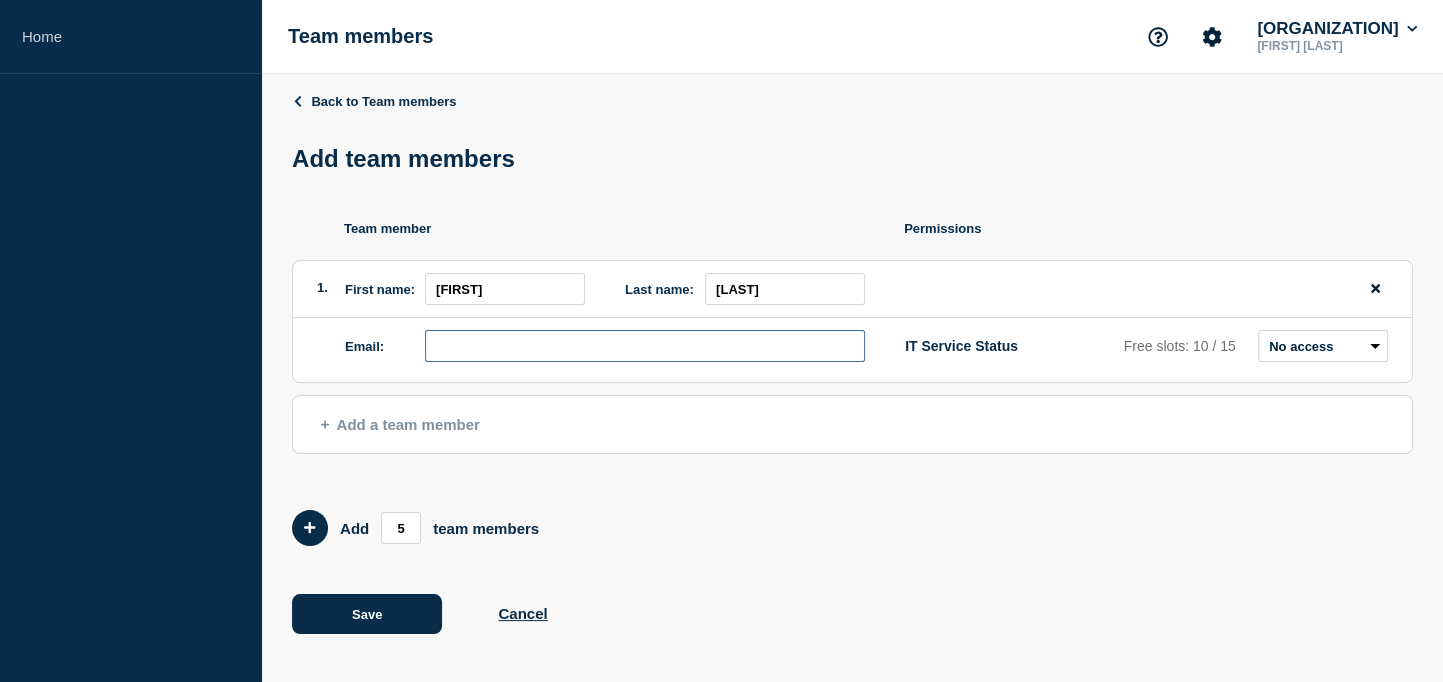 click at bounding box center [645, 346] 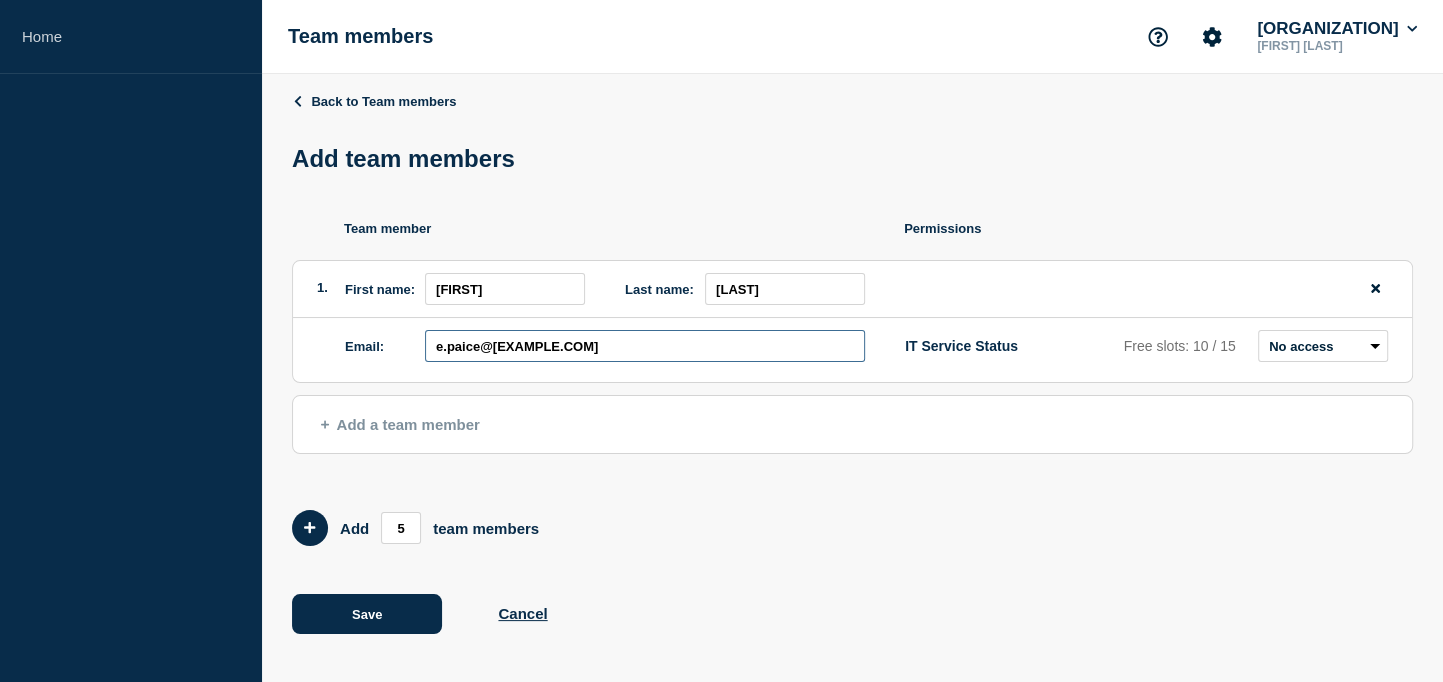 type on "e.paice@[EXAMPLE.COM]" 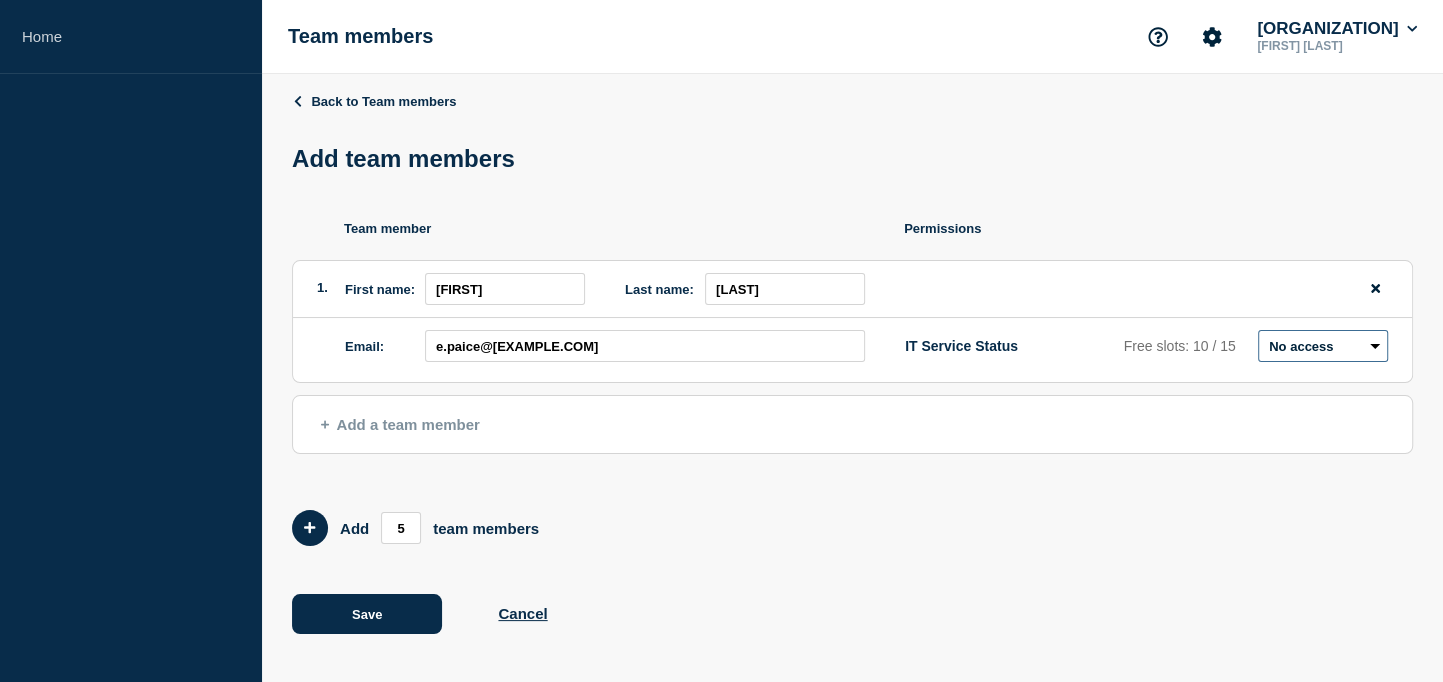 click on "Admin Manager Editor No access" at bounding box center (1323, 346) 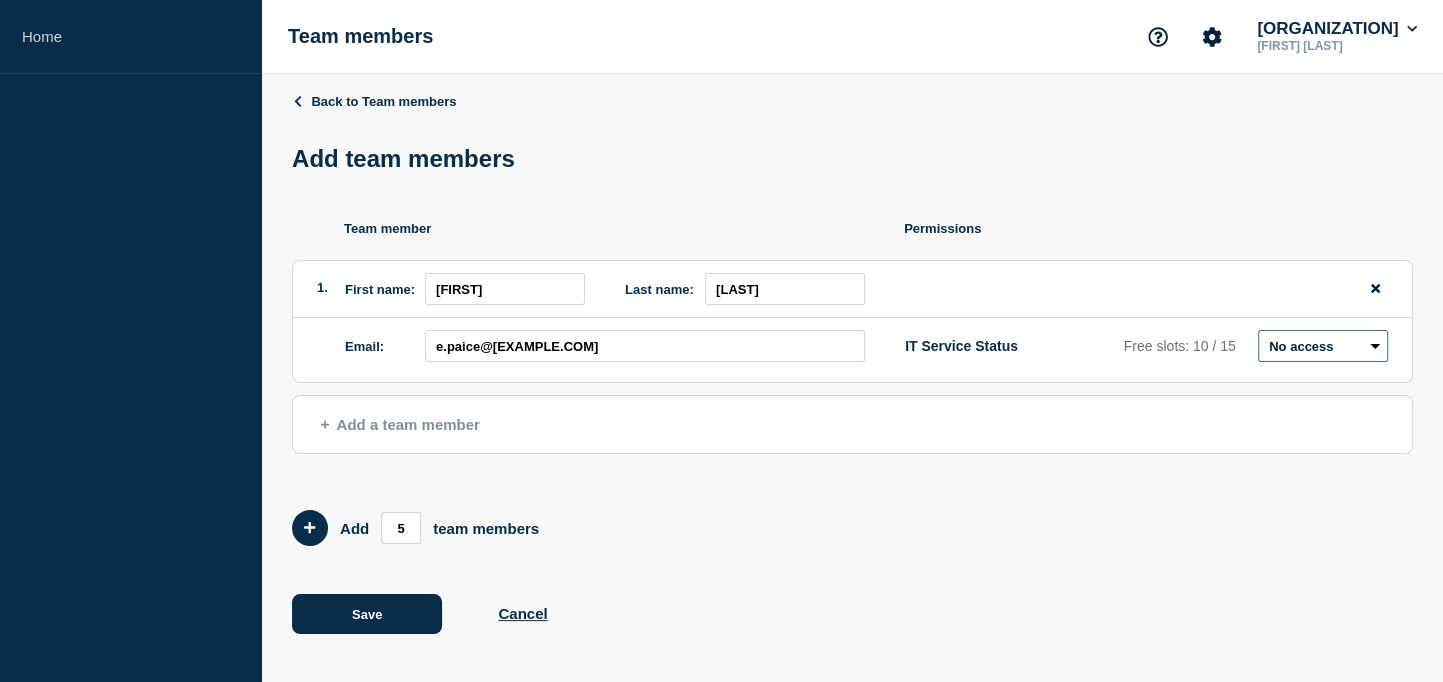 select on "2" 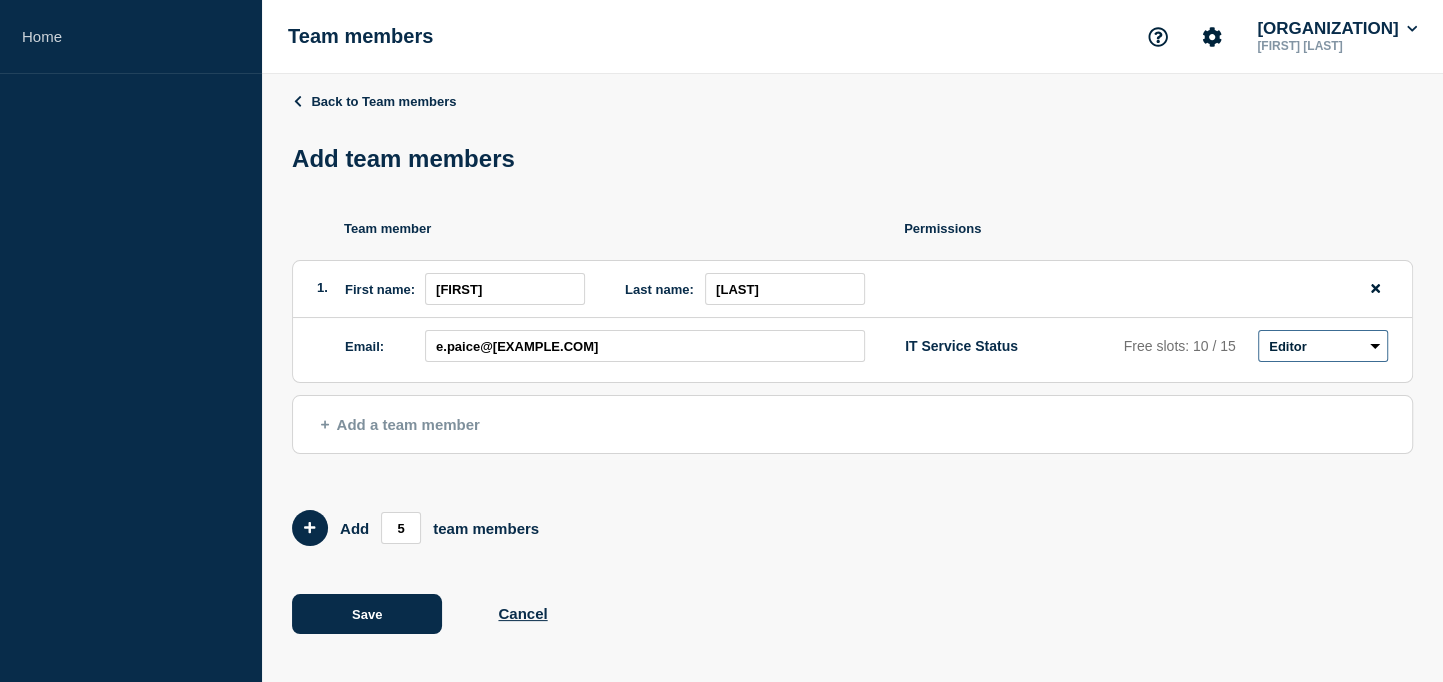 click on "Admin Manager Editor No access" at bounding box center (1323, 346) 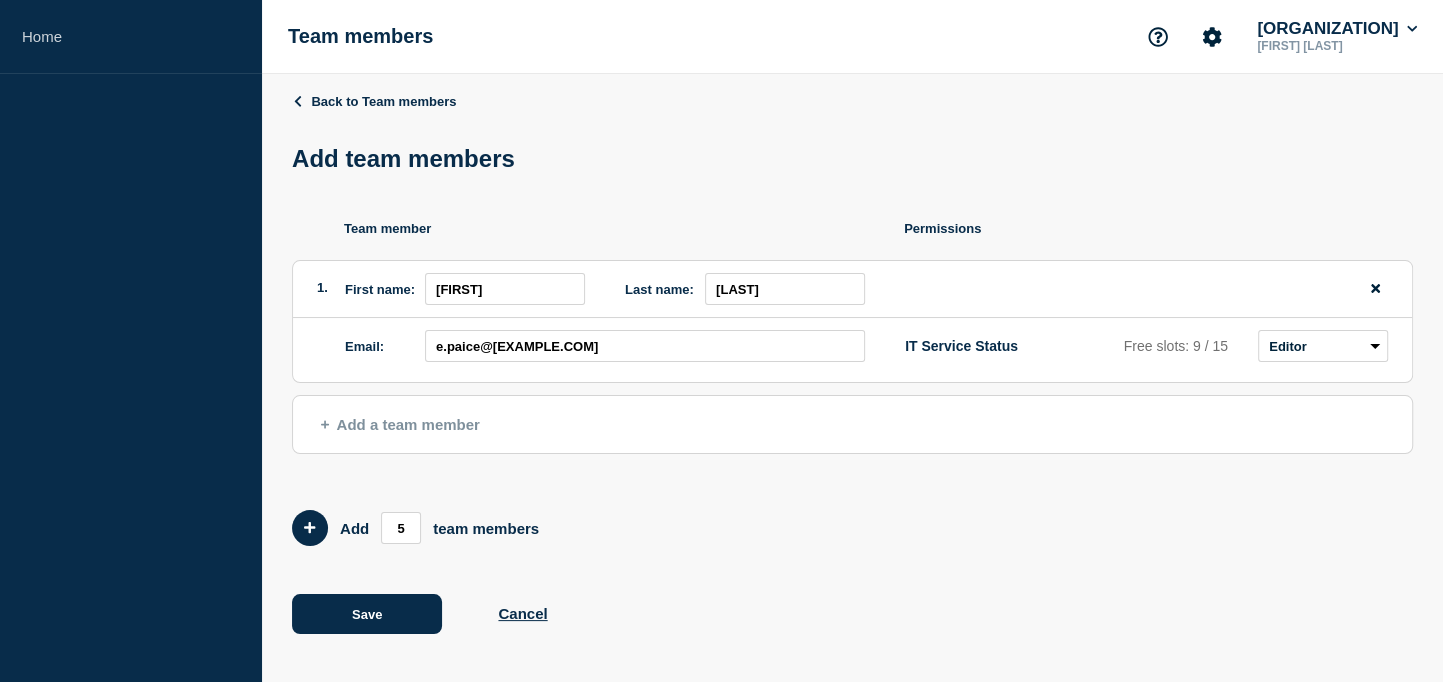 click on "Add 5 team members" at bounding box center [852, 528] 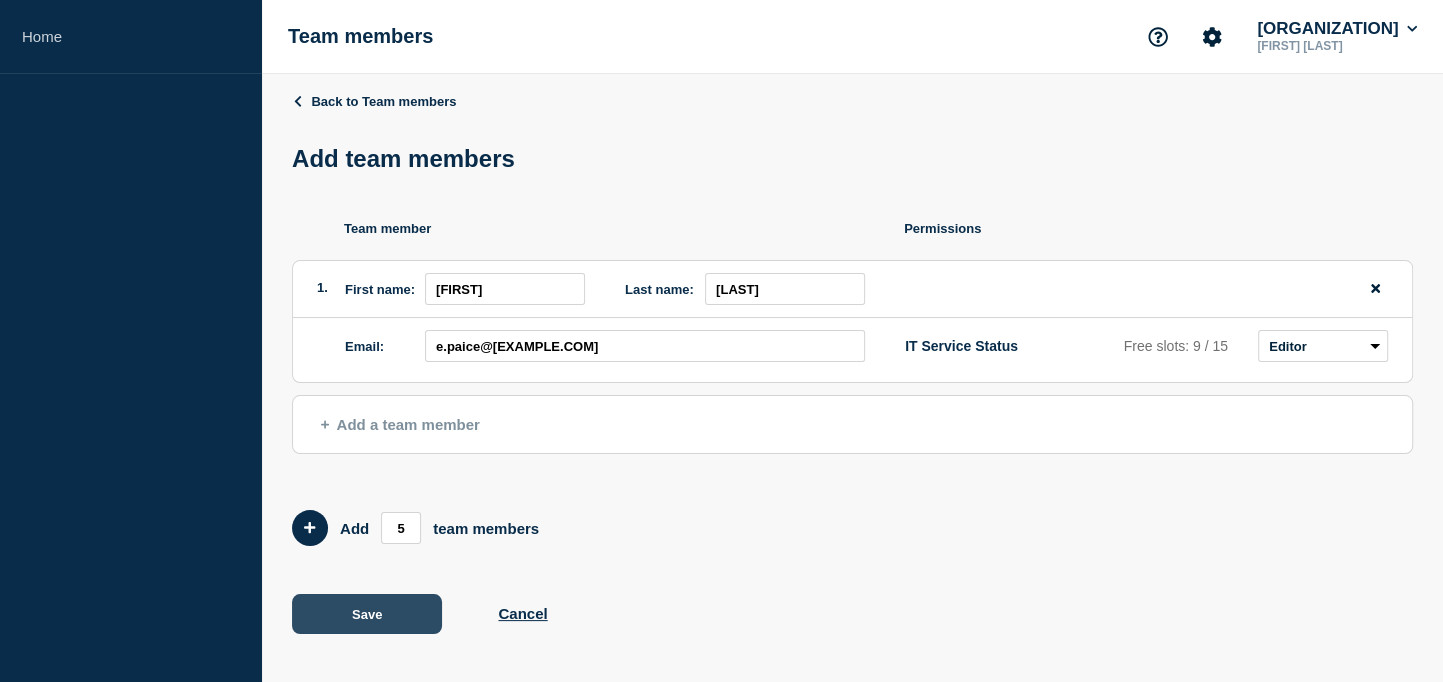 click on "Save" 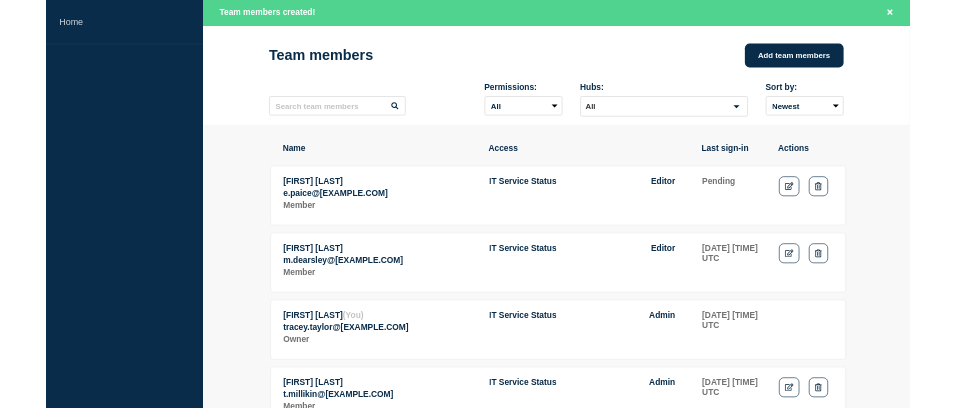 scroll, scrollTop: 0, scrollLeft: 0, axis: both 